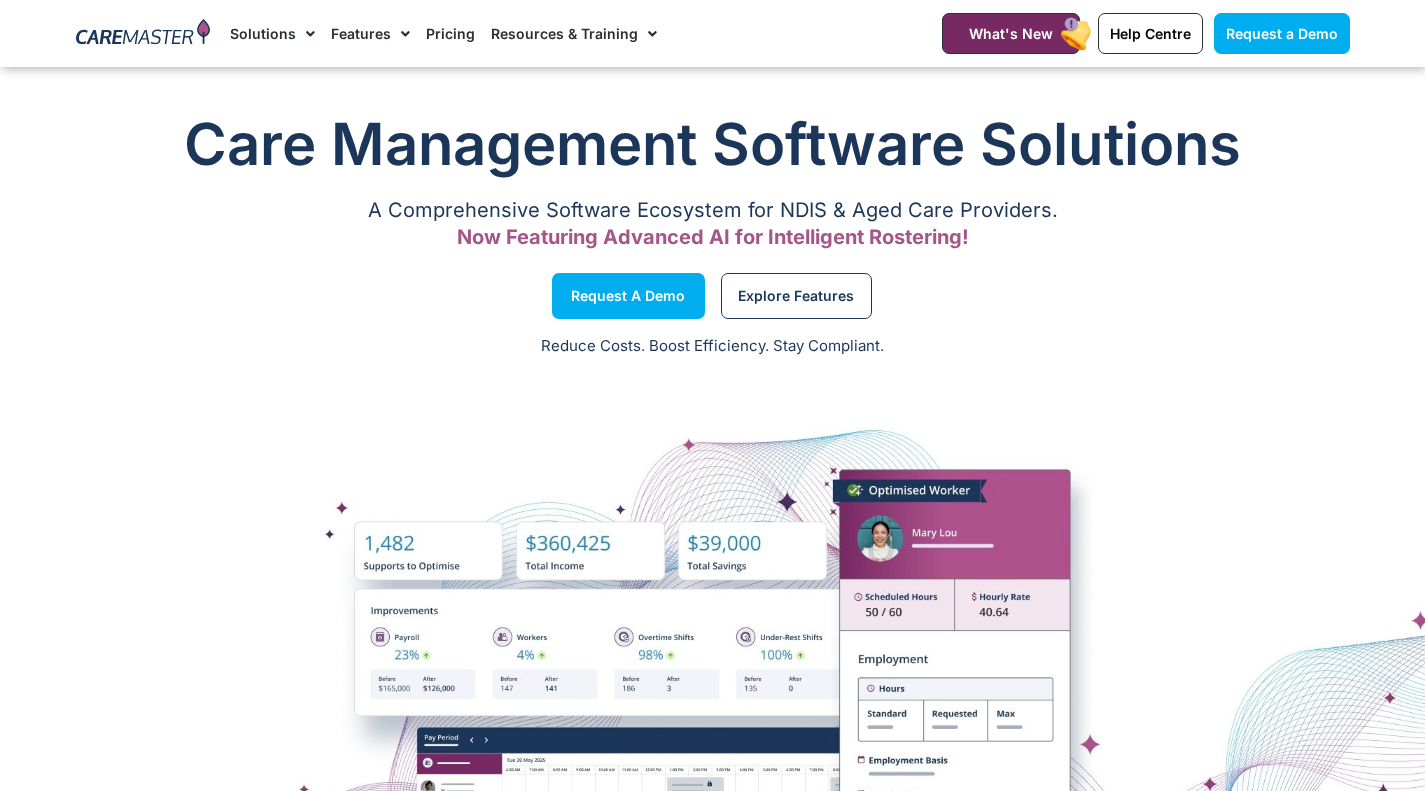 scroll, scrollTop: 54, scrollLeft: 0, axis: vertical 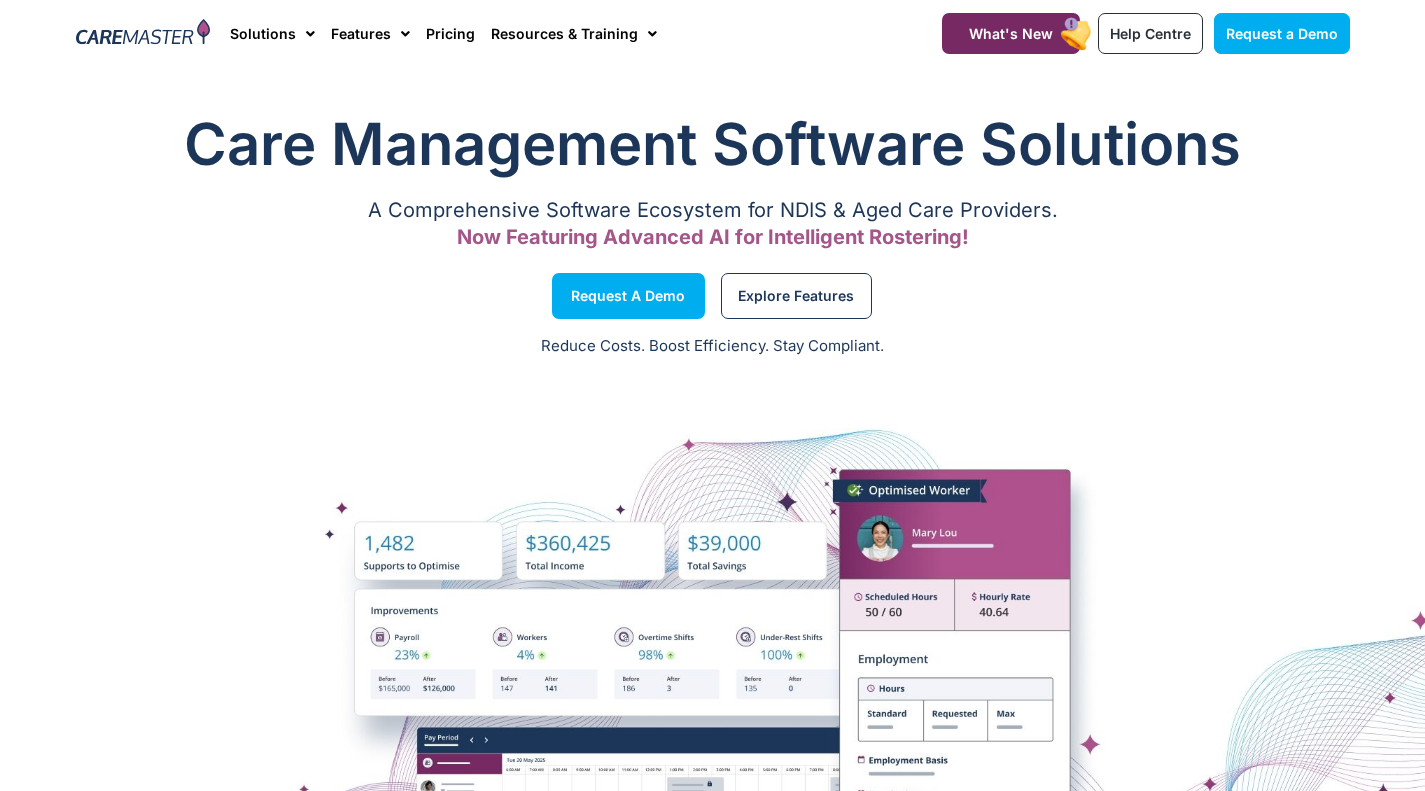 click on "Pricing" 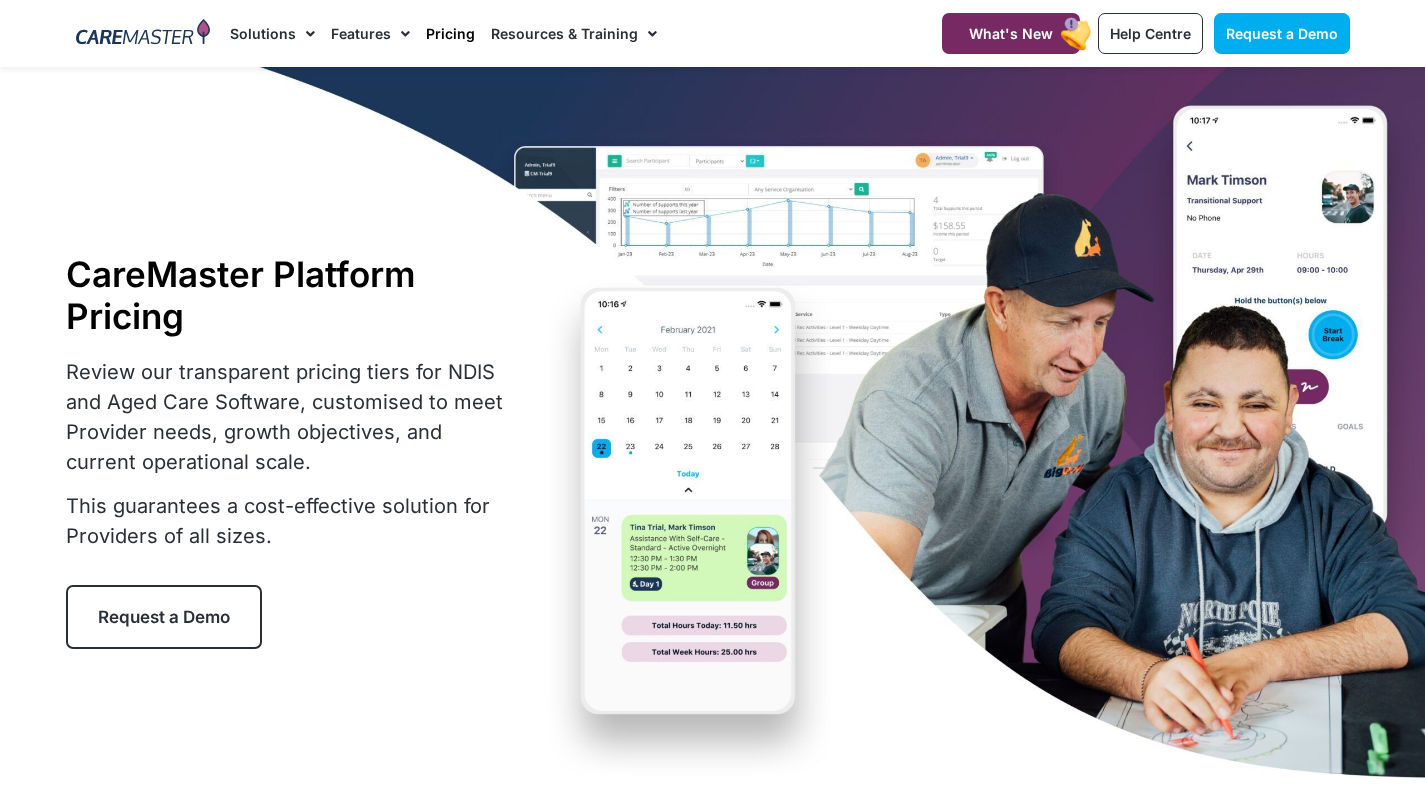 scroll, scrollTop: 0, scrollLeft: 0, axis: both 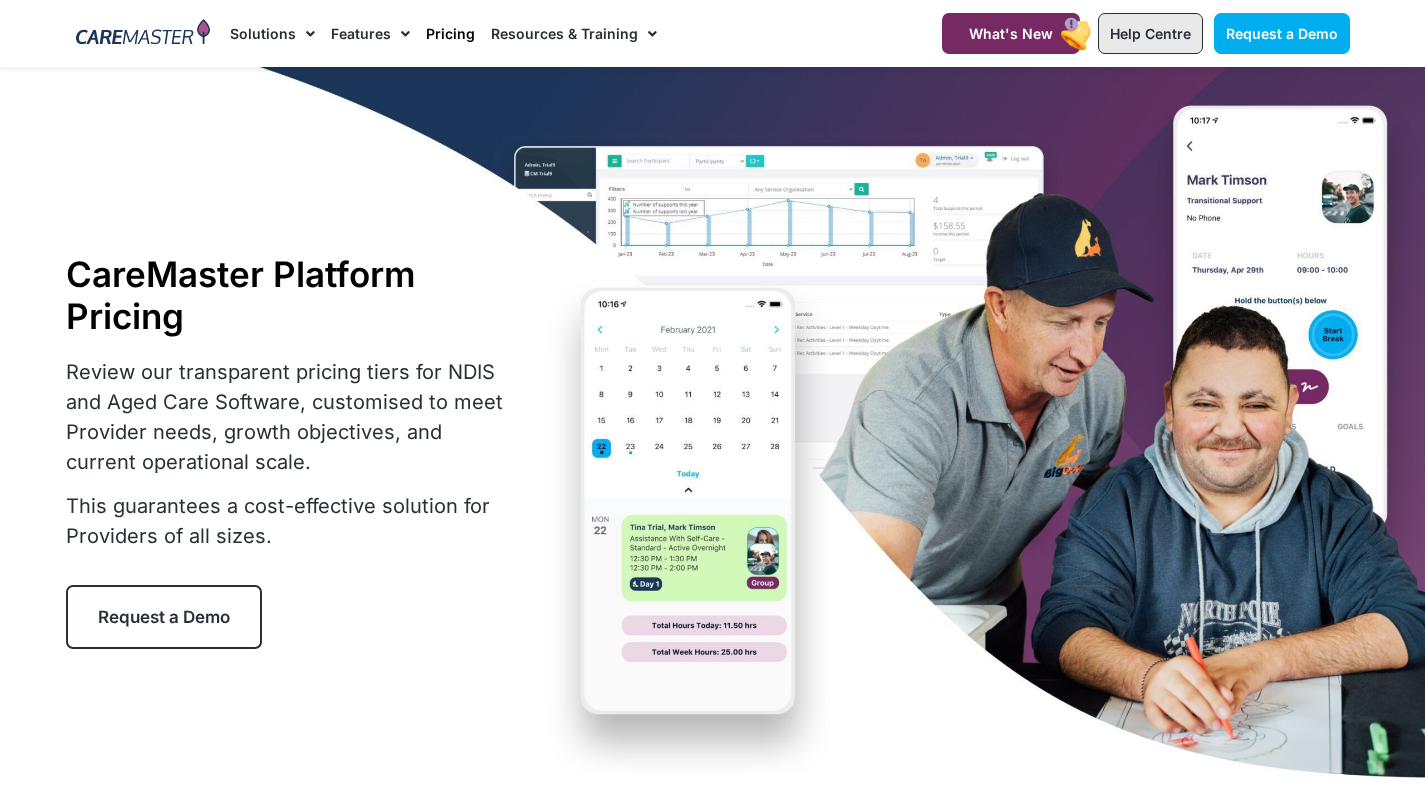click on "Help Centre" at bounding box center (1150, 33) 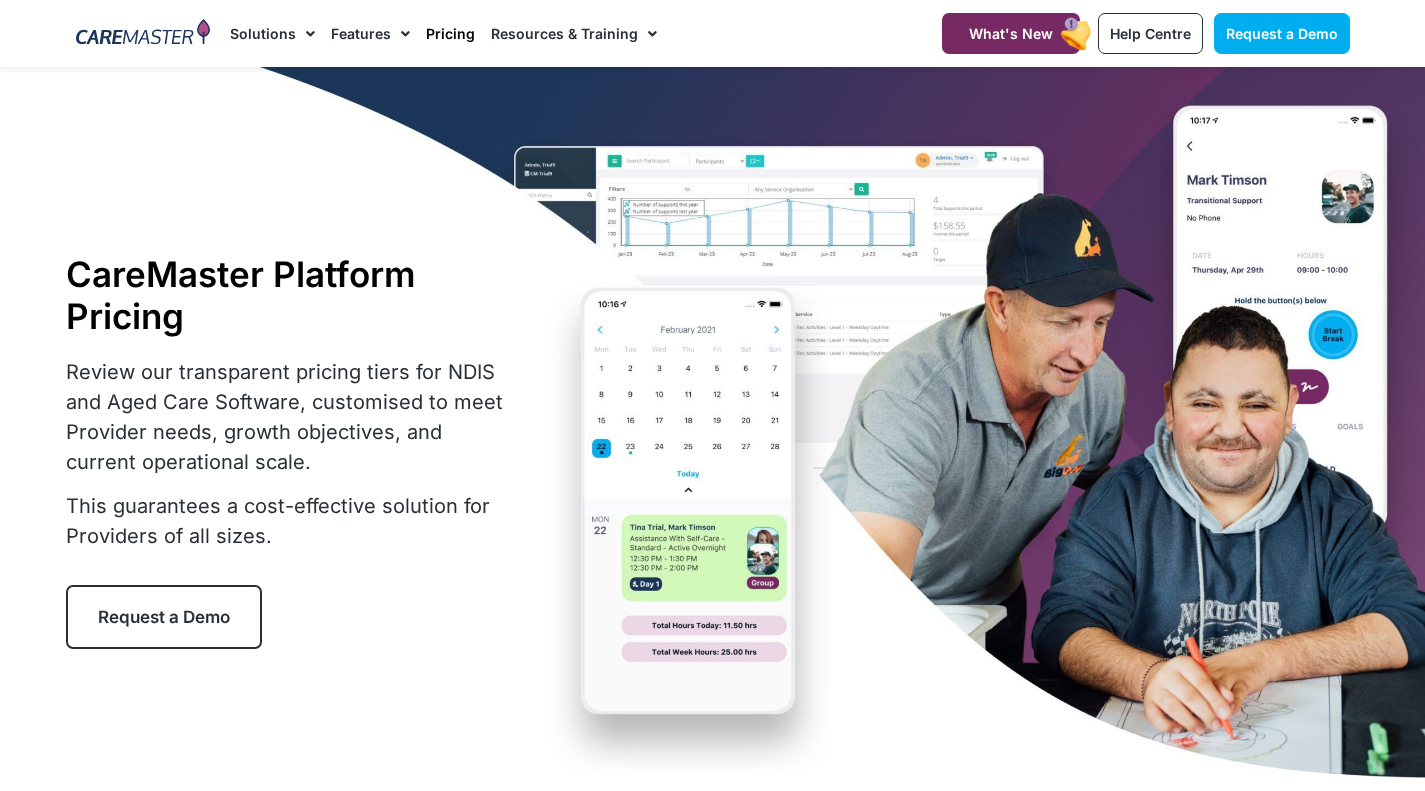 scroll, scrollTop: 0, scrollLeft: 0, axis: both 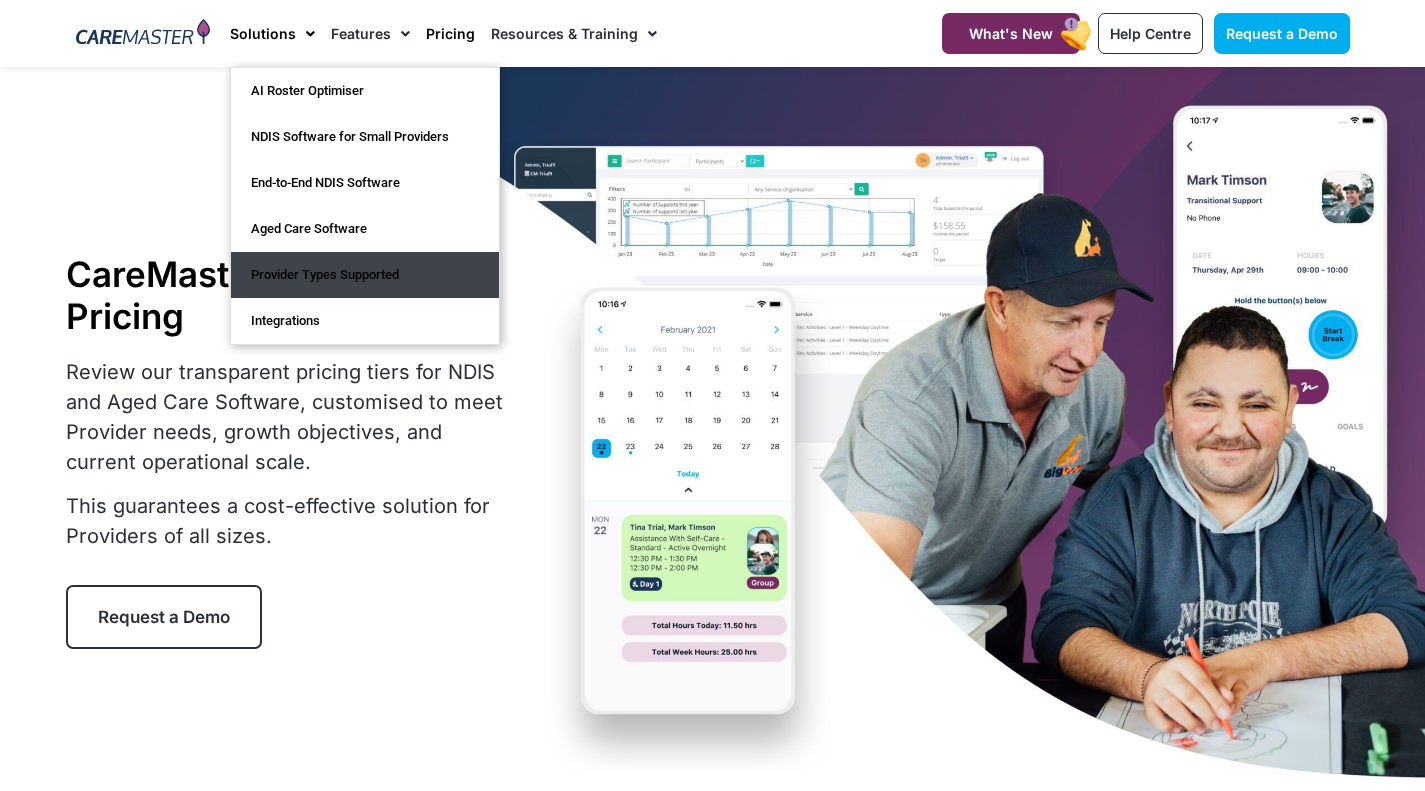 click on "Provider Types Supported" 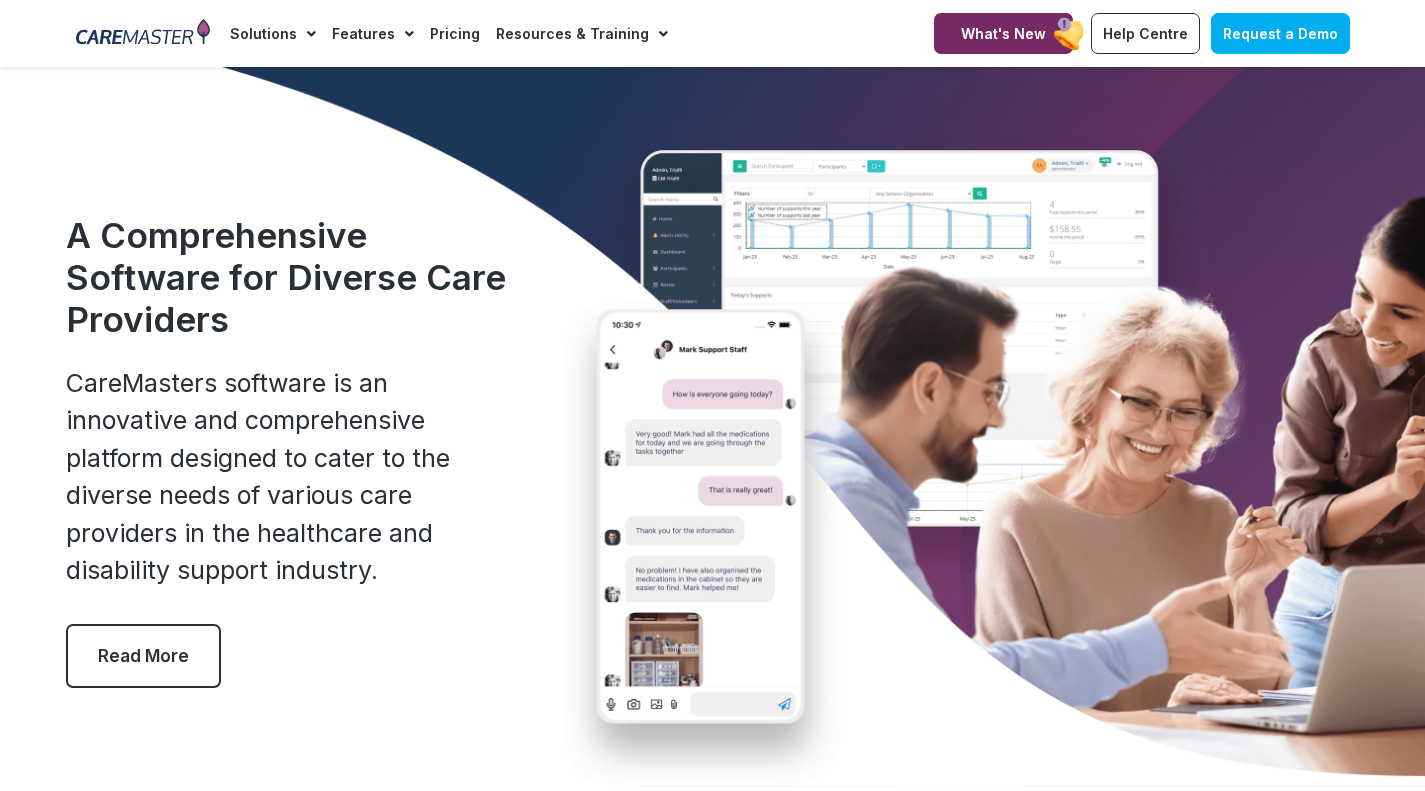 scroll, scrollTop: 0, scrollLeft: 0, axis: both 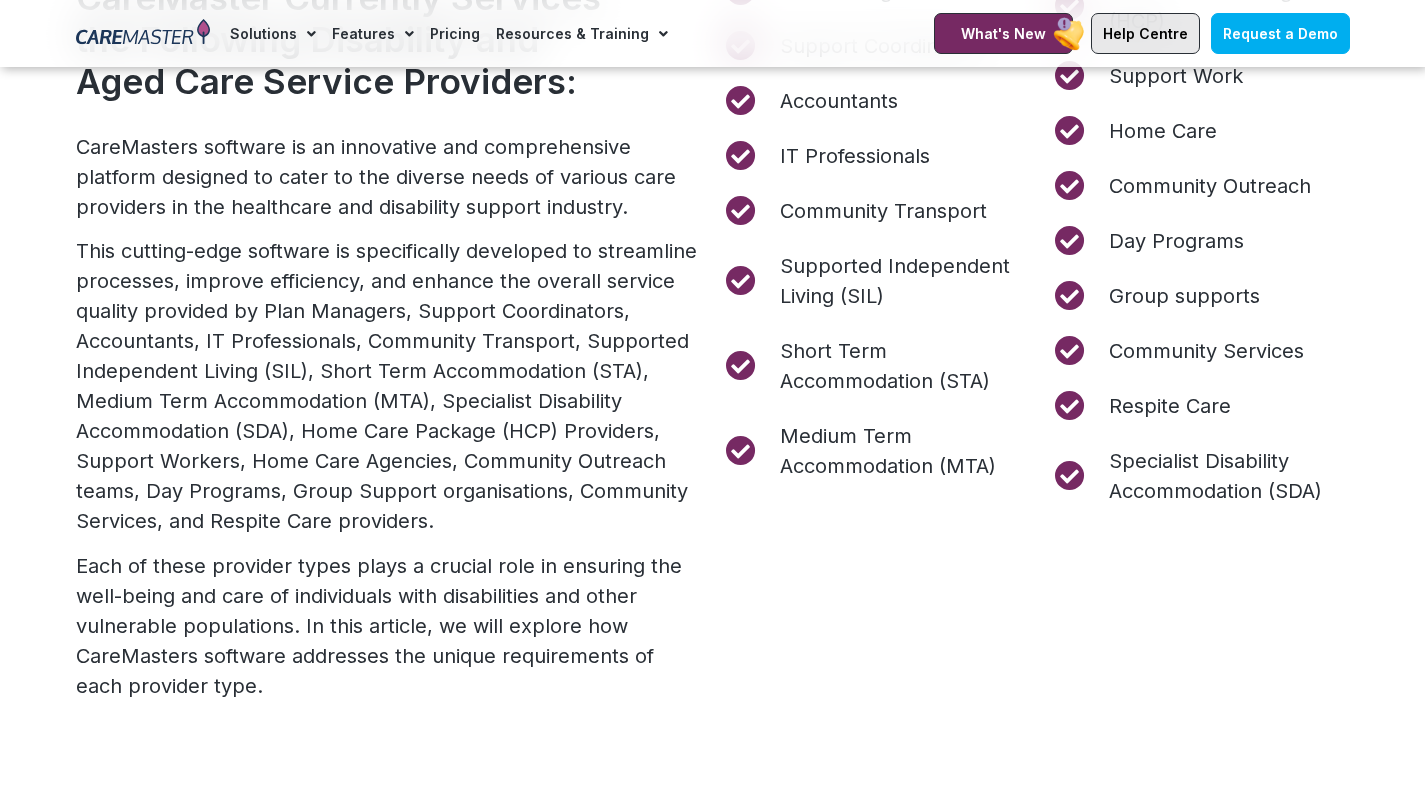 click on "Help Centre" at bounding box center [1145, 33] 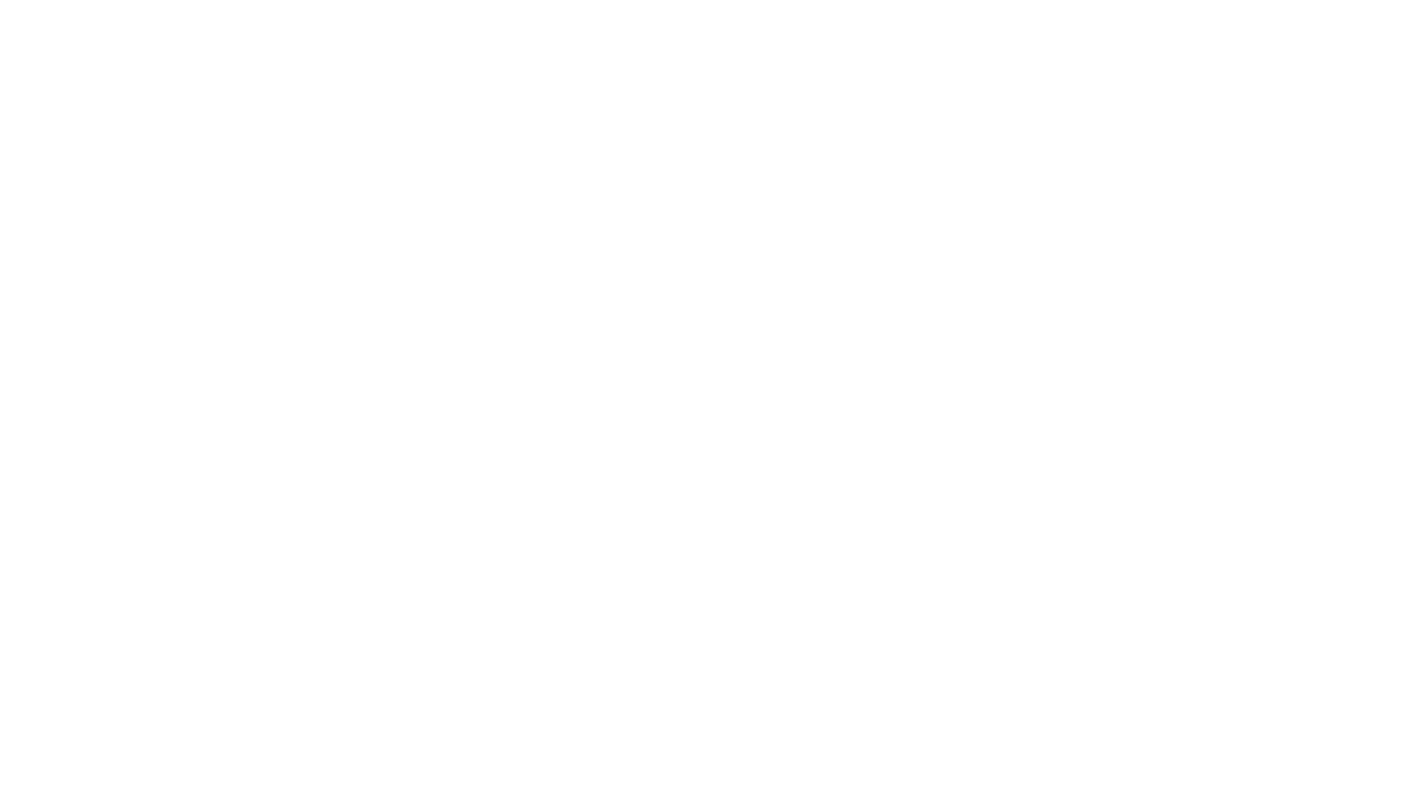scroll, scrollTop: 969, scrollLeft: 0, axis: vertical 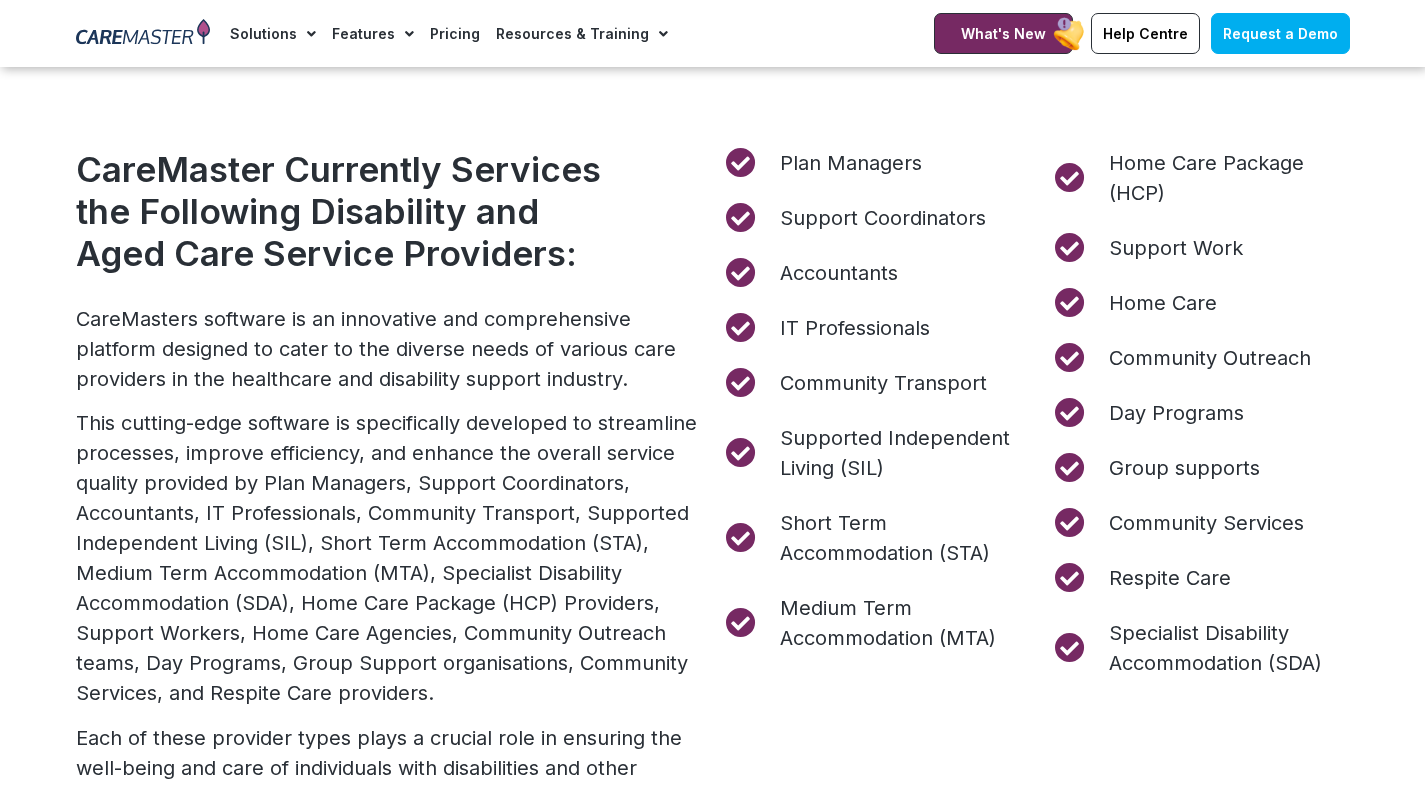 click on "Community Transport" at bounding box center (881, 383) 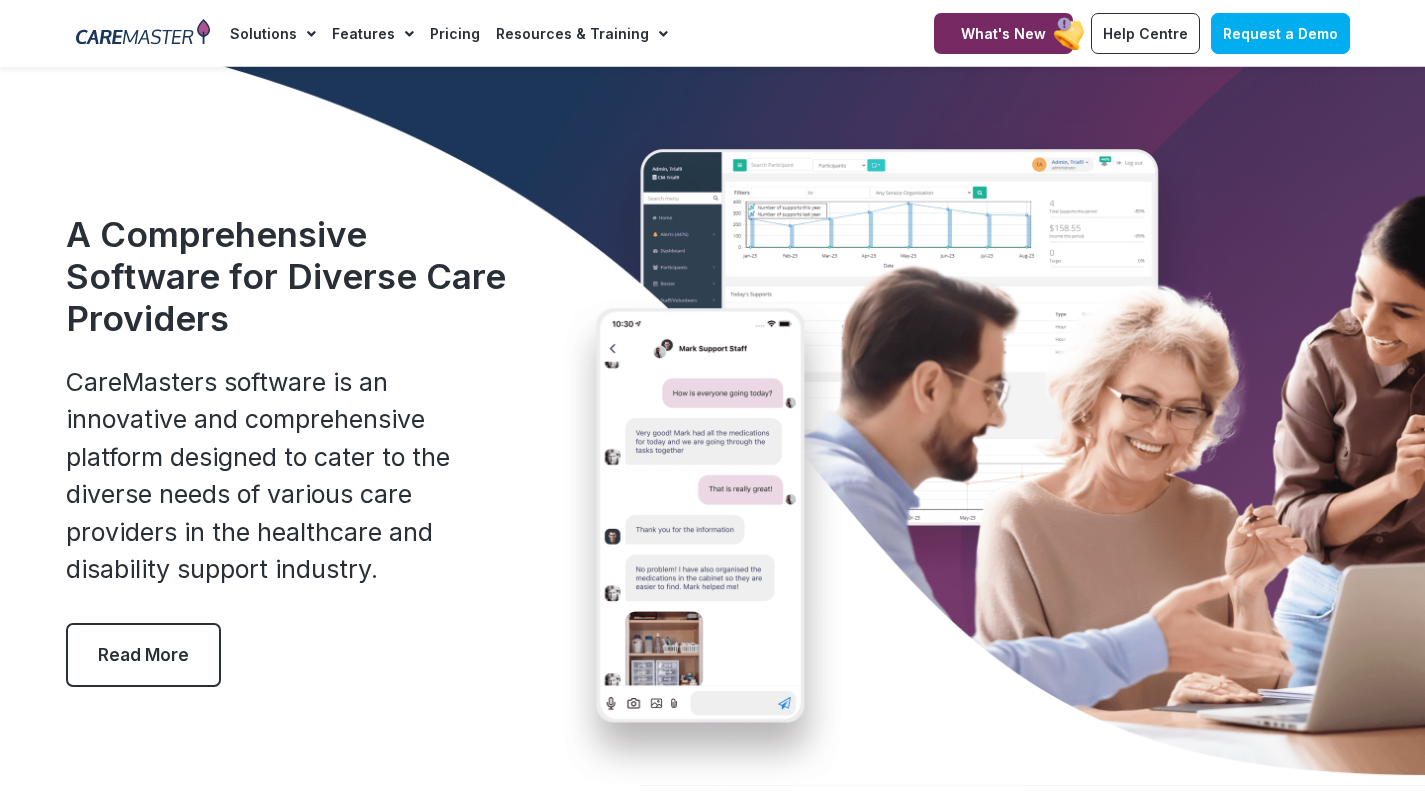 scroll, scrollTop: 0, scrollLeft: 0, axis: both 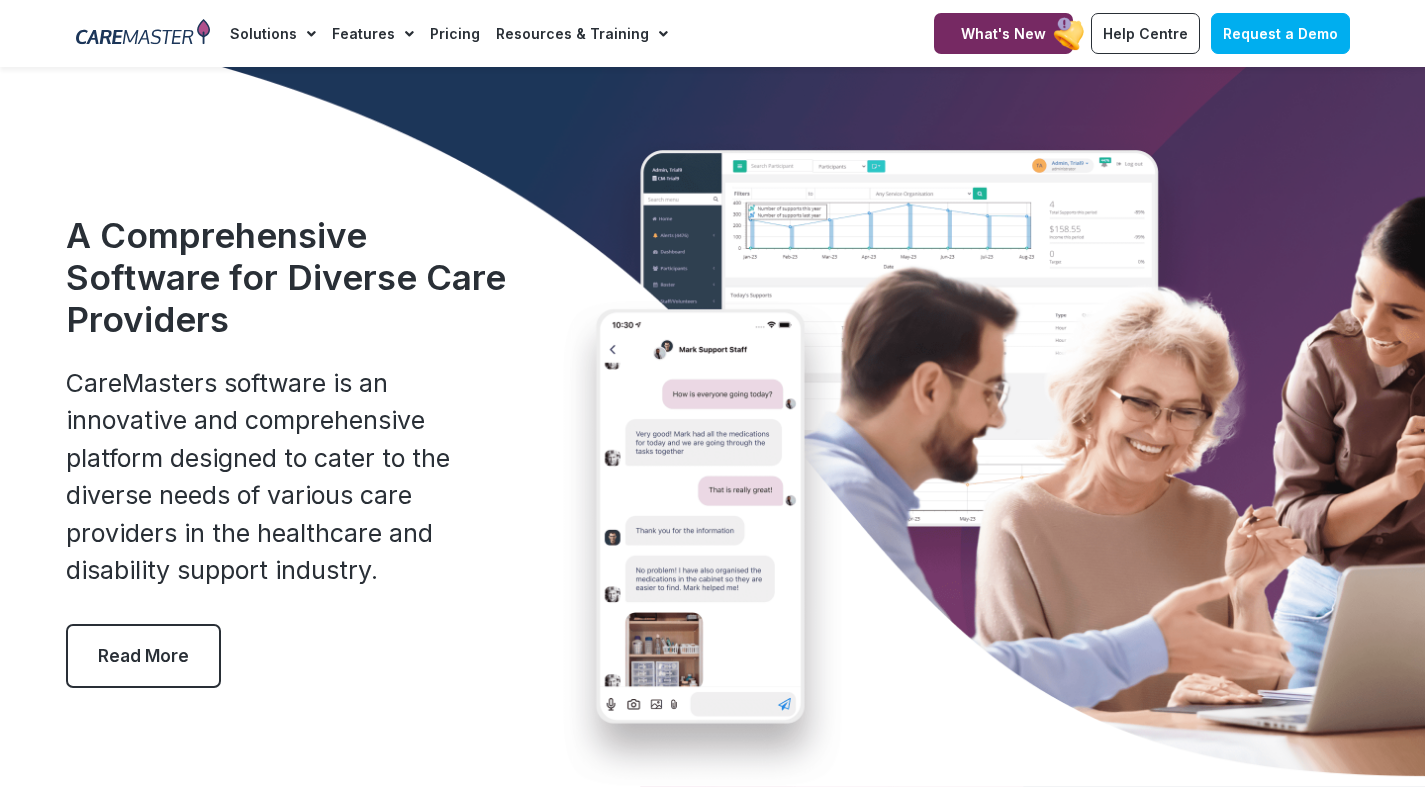 click on "Read More" at bounding box center (143, 656) 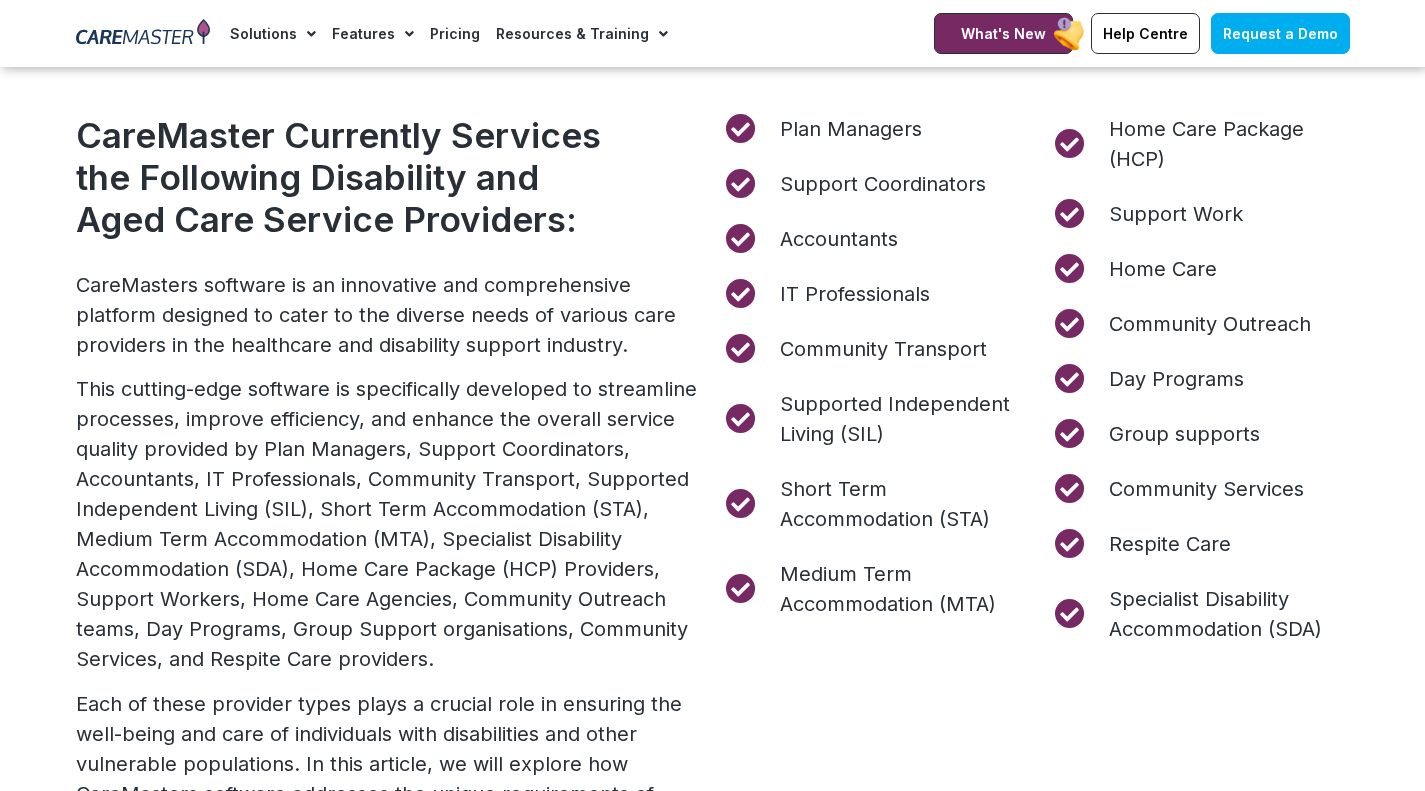 scroll, scrollTop: 835, scrollLeft: 0, axis: vertical 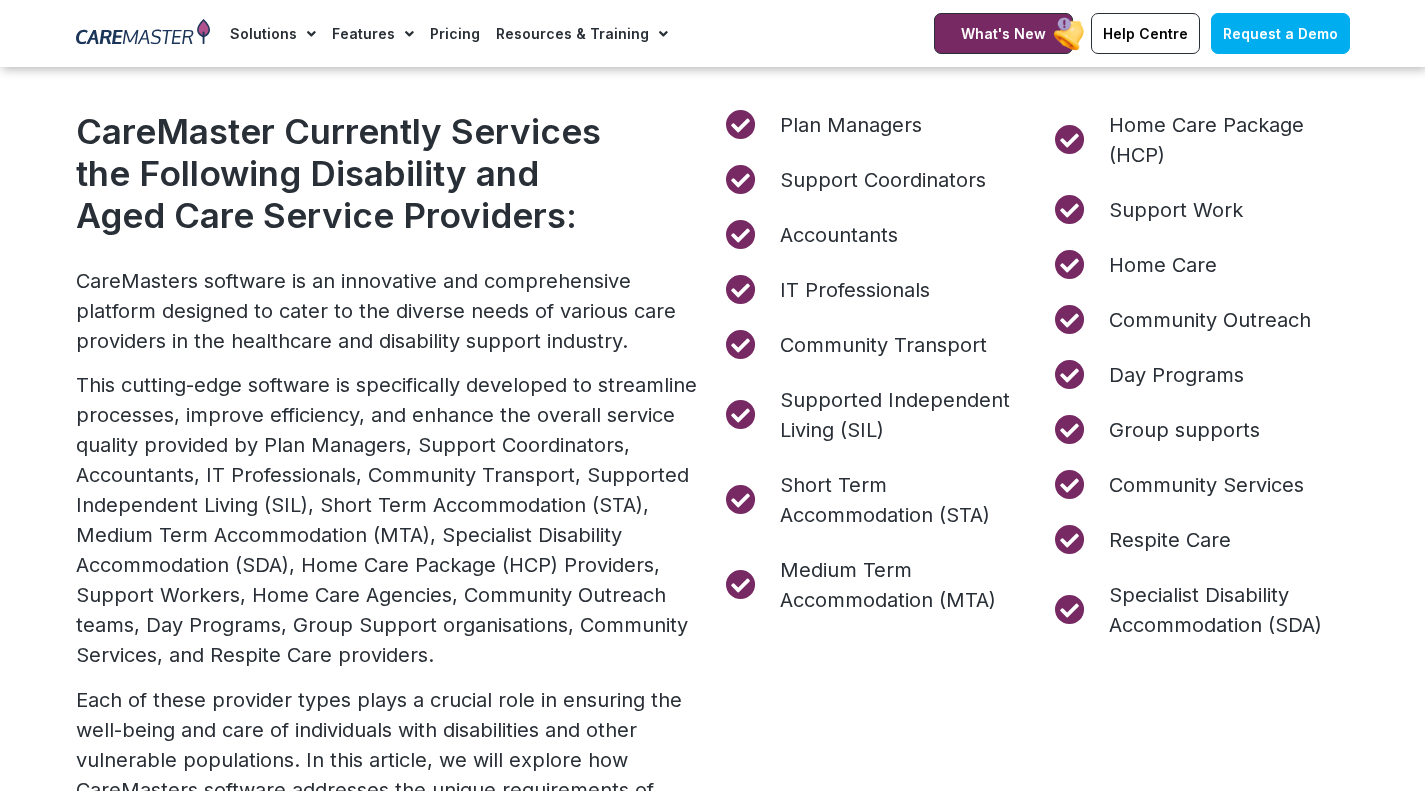 click on "Support Work" at bounding box center (1173, 210) 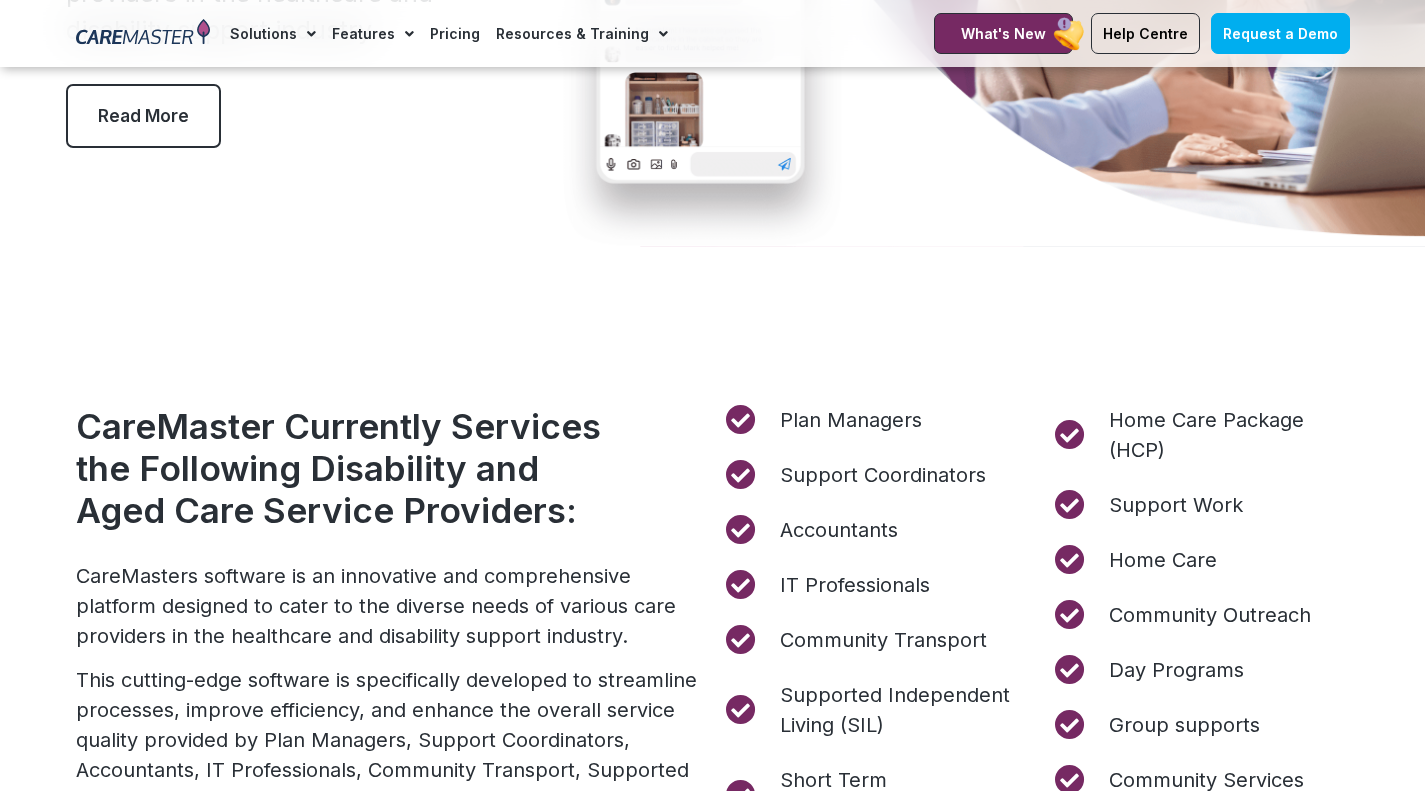 scroll, scrollTop: 541, scrollLeft: 0, axis: vertical 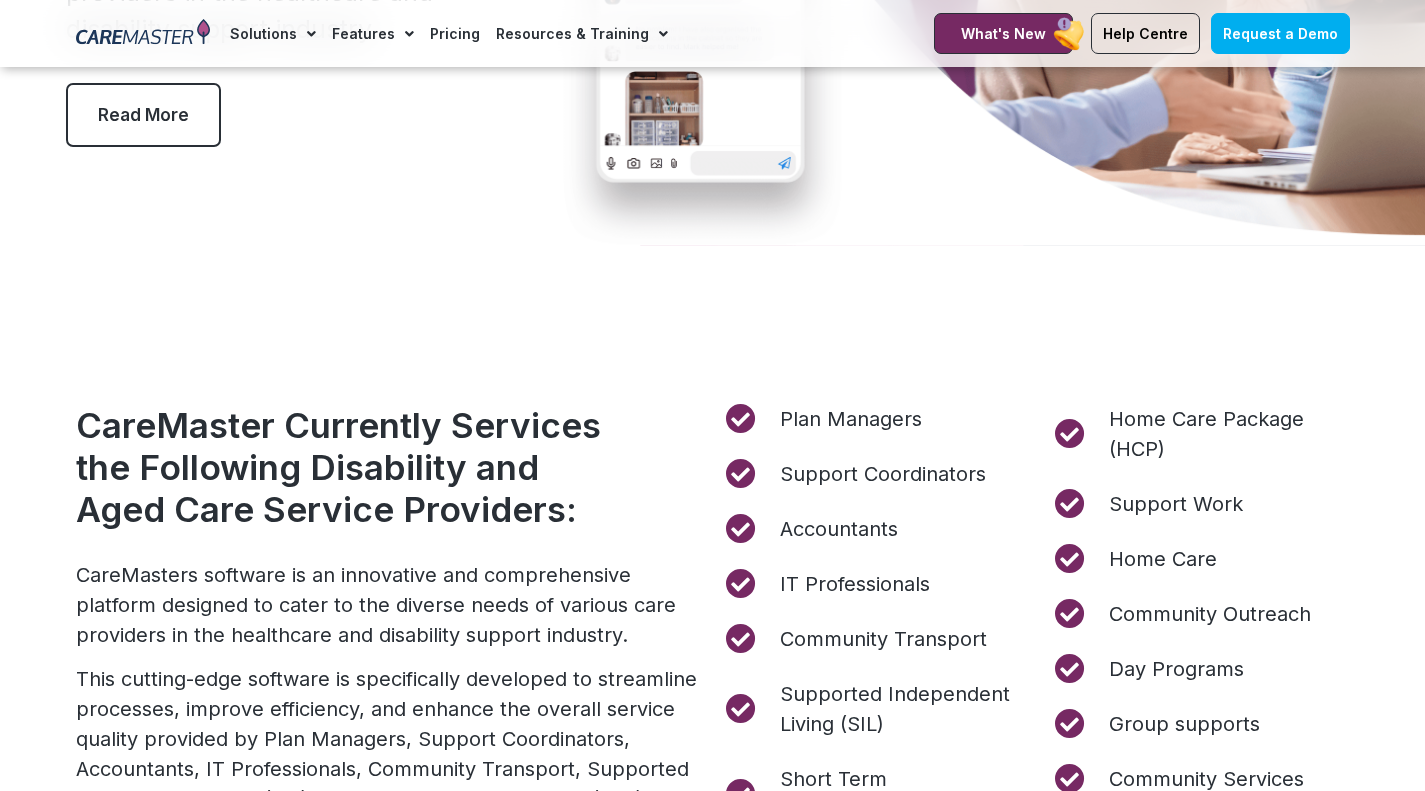 click on "Community Transport" at bounding box center [881, 639] 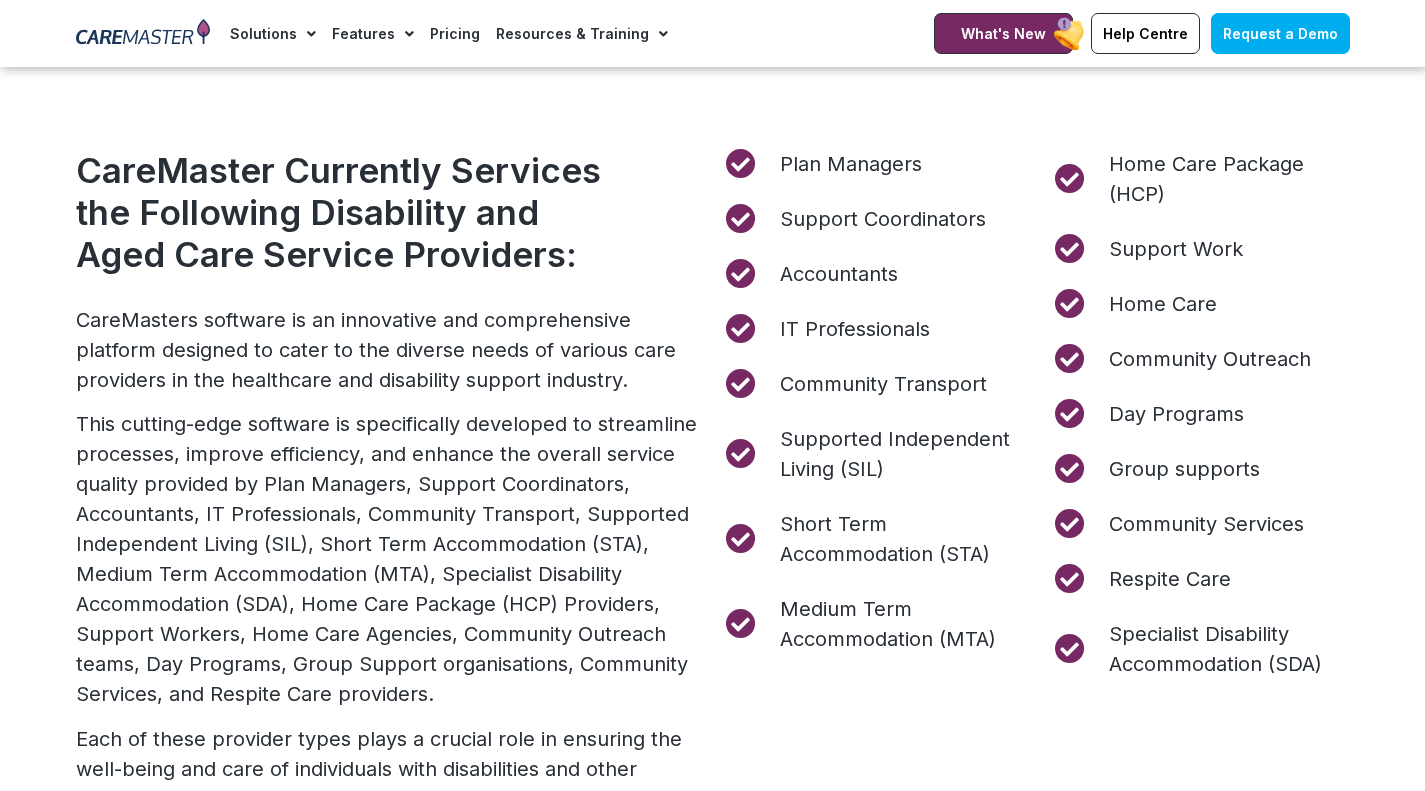 scroll, scrollTop: 797, scrollLeft: 0, axis: vertical 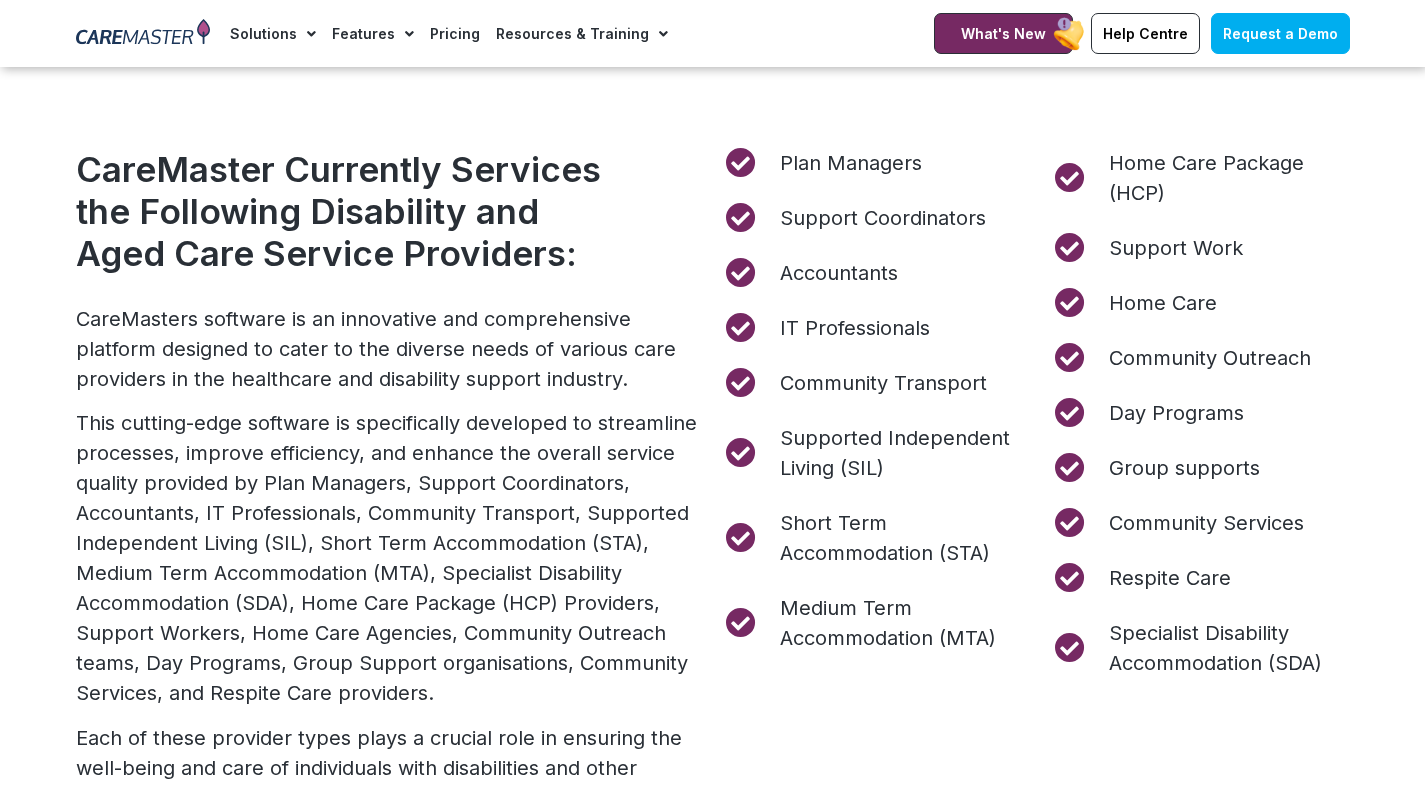 click on "Community Services" at bounding box center (1204, 523) 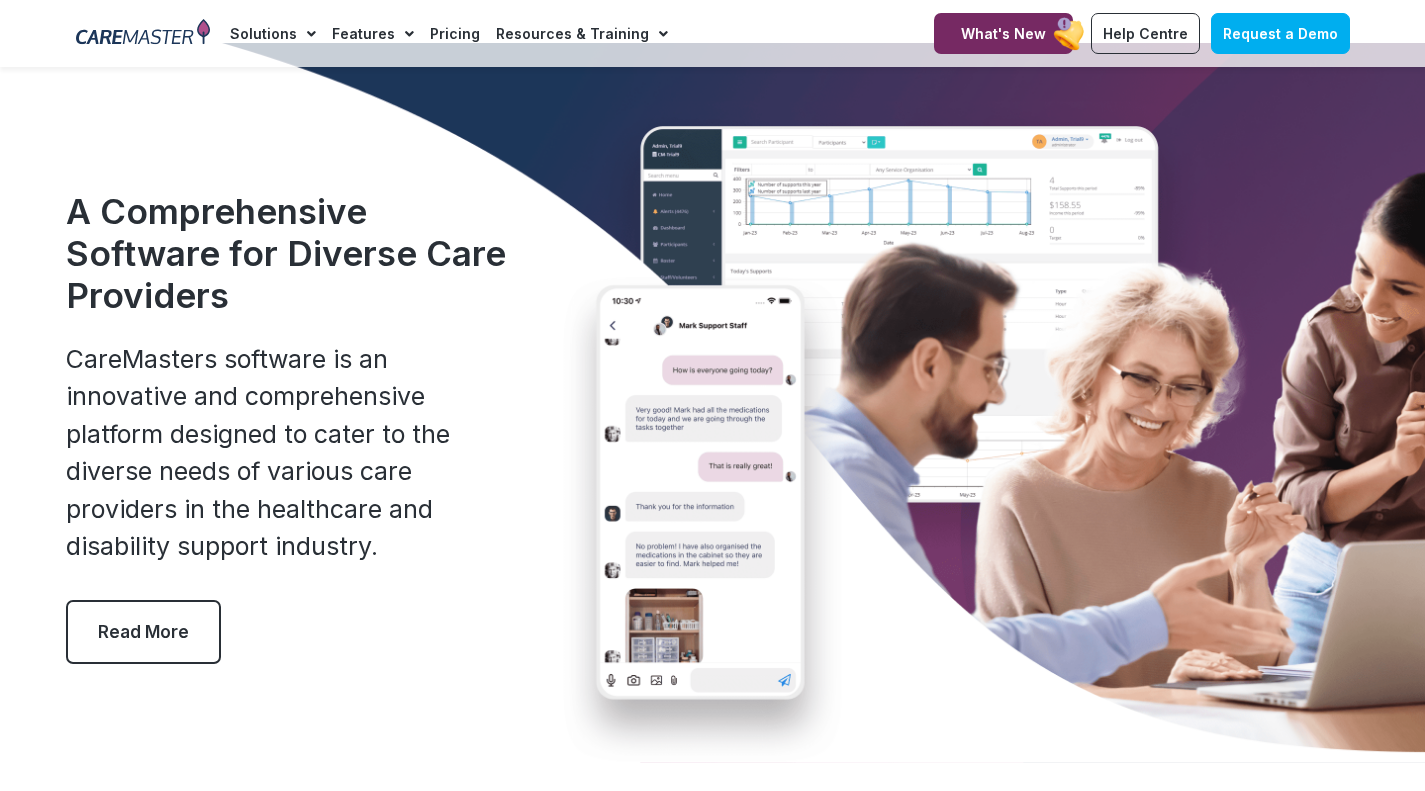 scroll, scrollTop: 0, scrollLeft: 0, axis: both 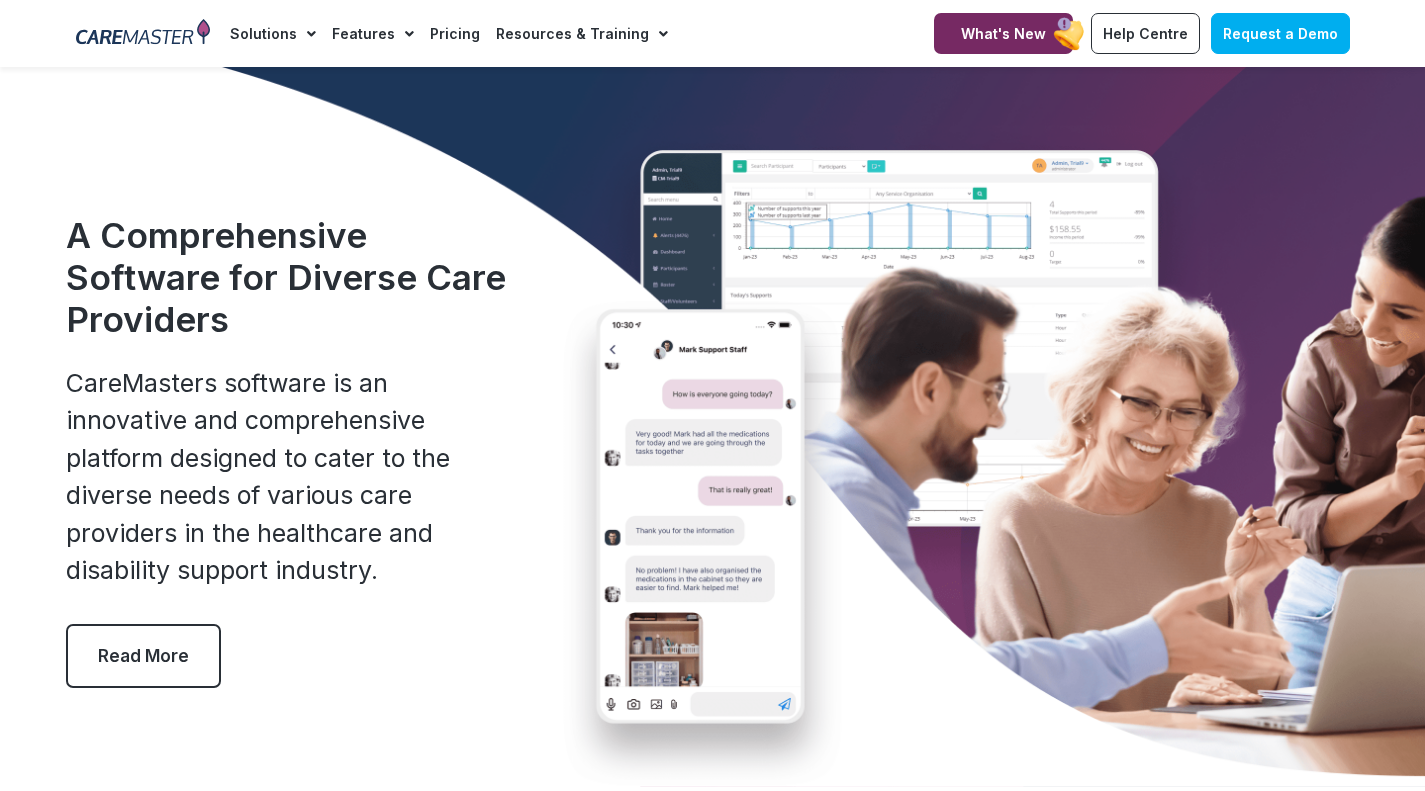 click on "Read More" at bounding box center [143, 656] 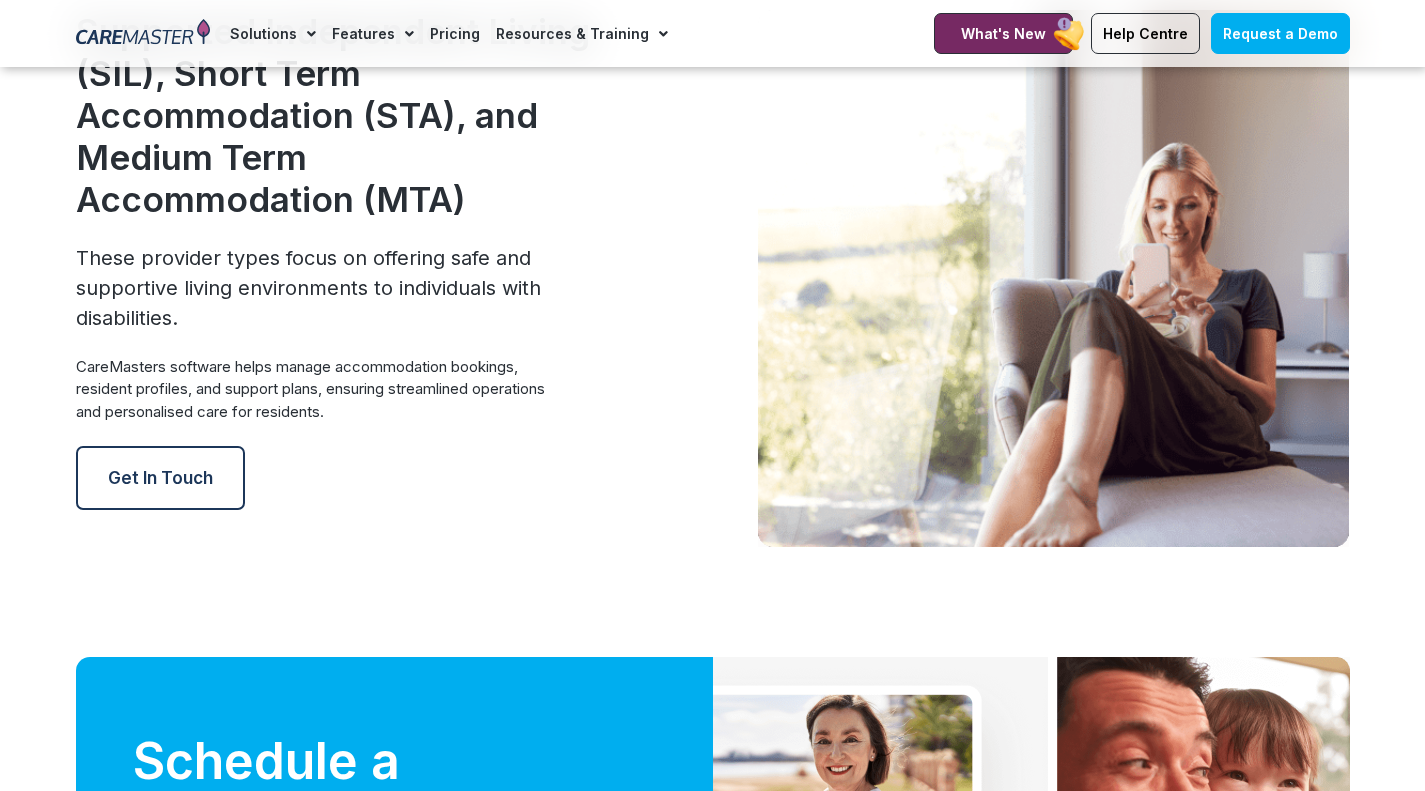 scroll, scrollTop: 4587, scrollLeft: 0, axis: vertical 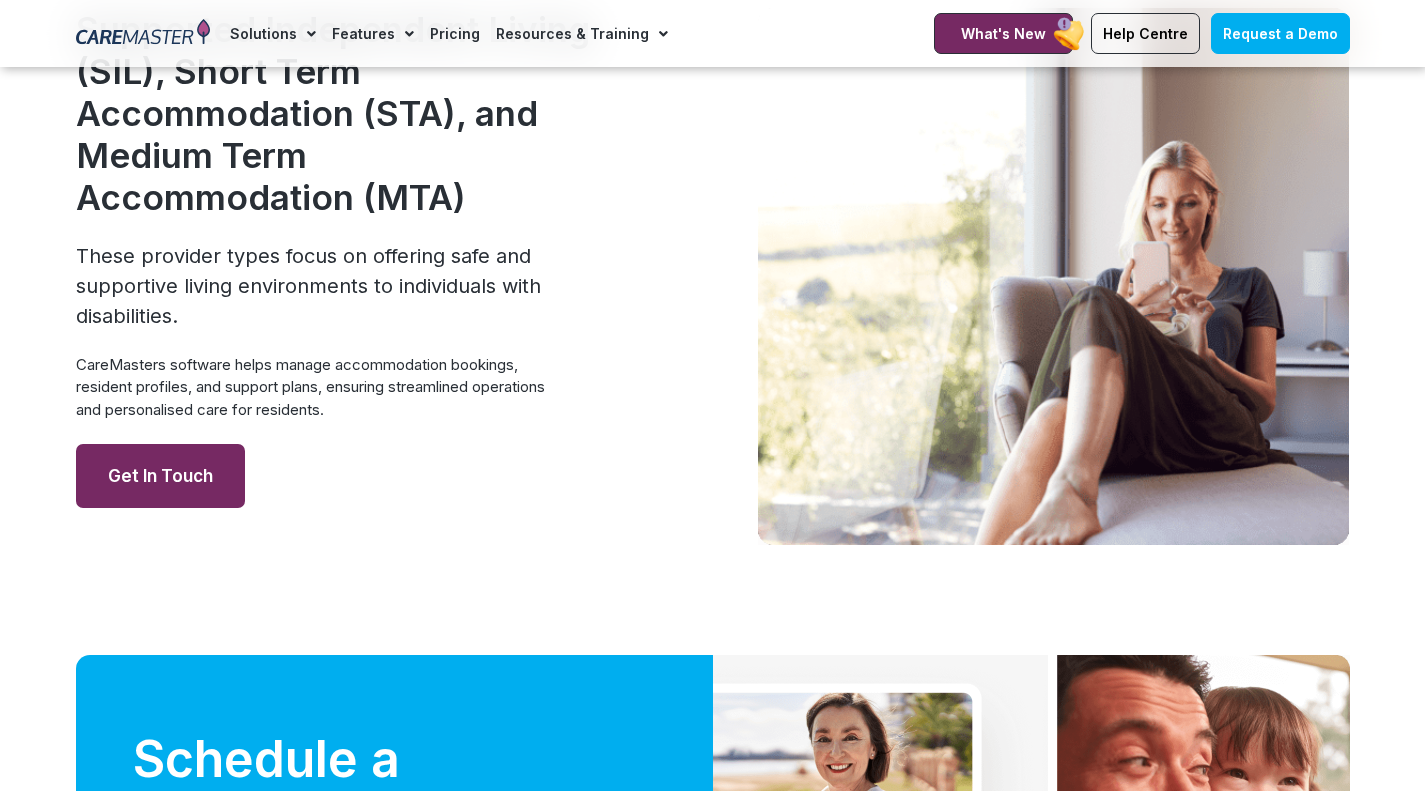 click on "Get in Touch" at bounding box center [160, 476] 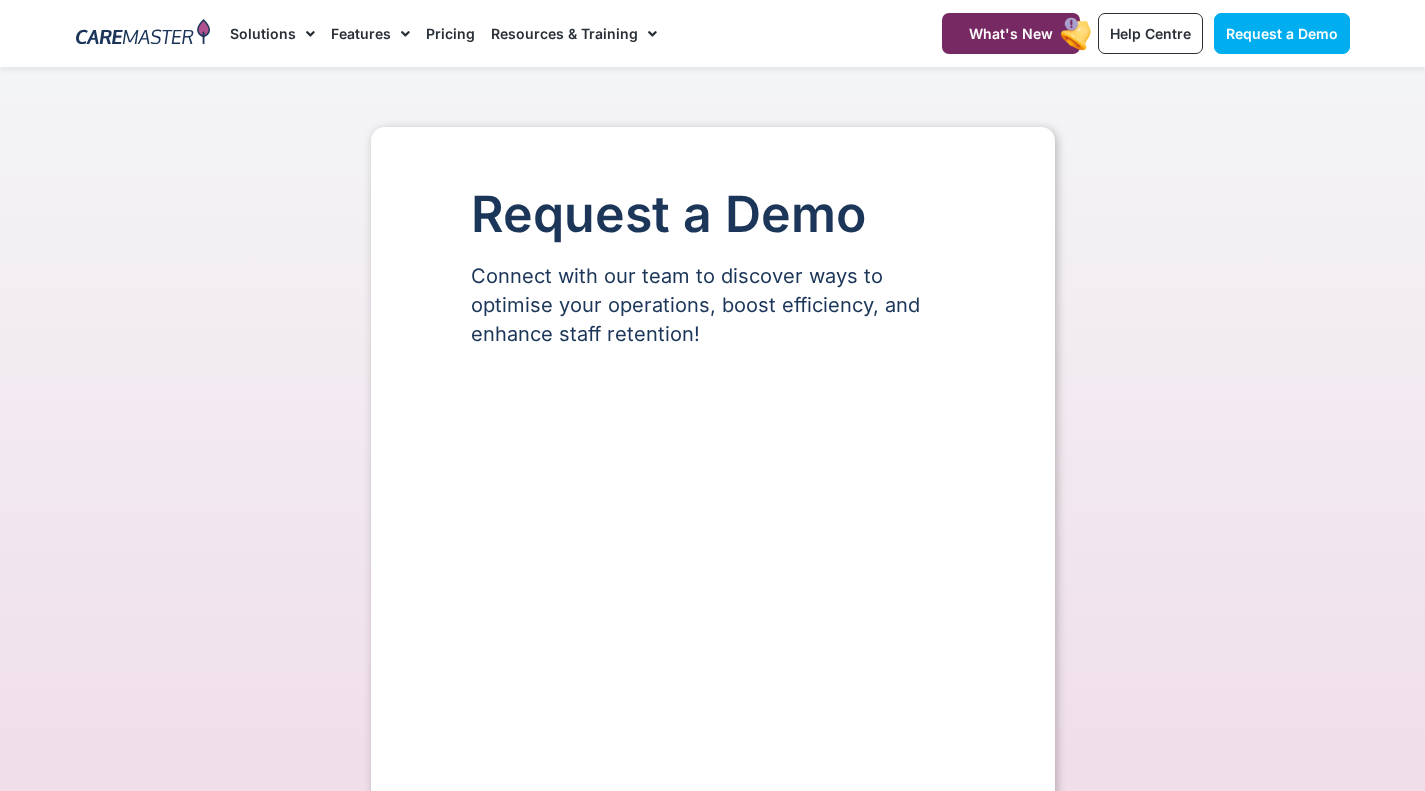 scroll, scrollTop: 0, scrollLeft: 0, axis: both 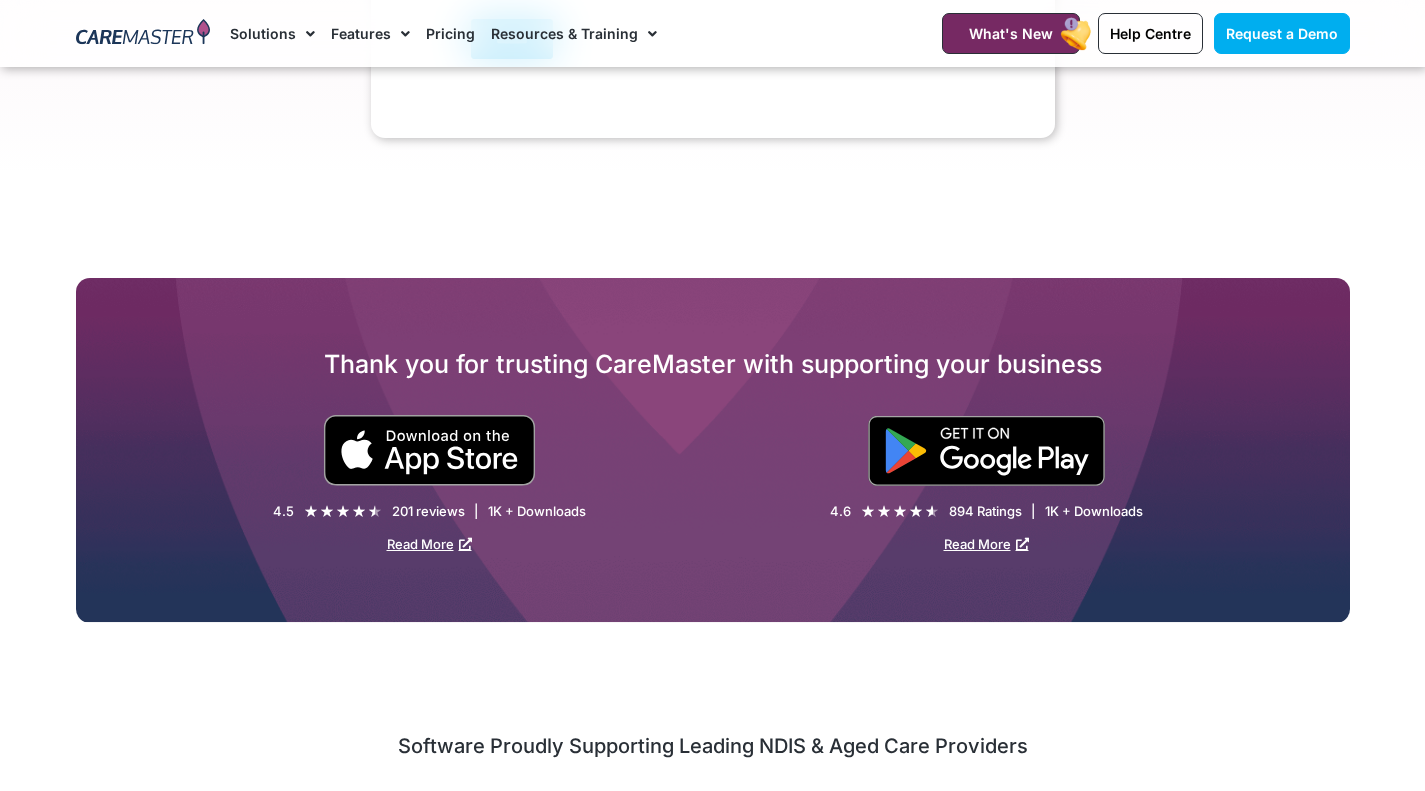 click at bounding box center [429, 450] 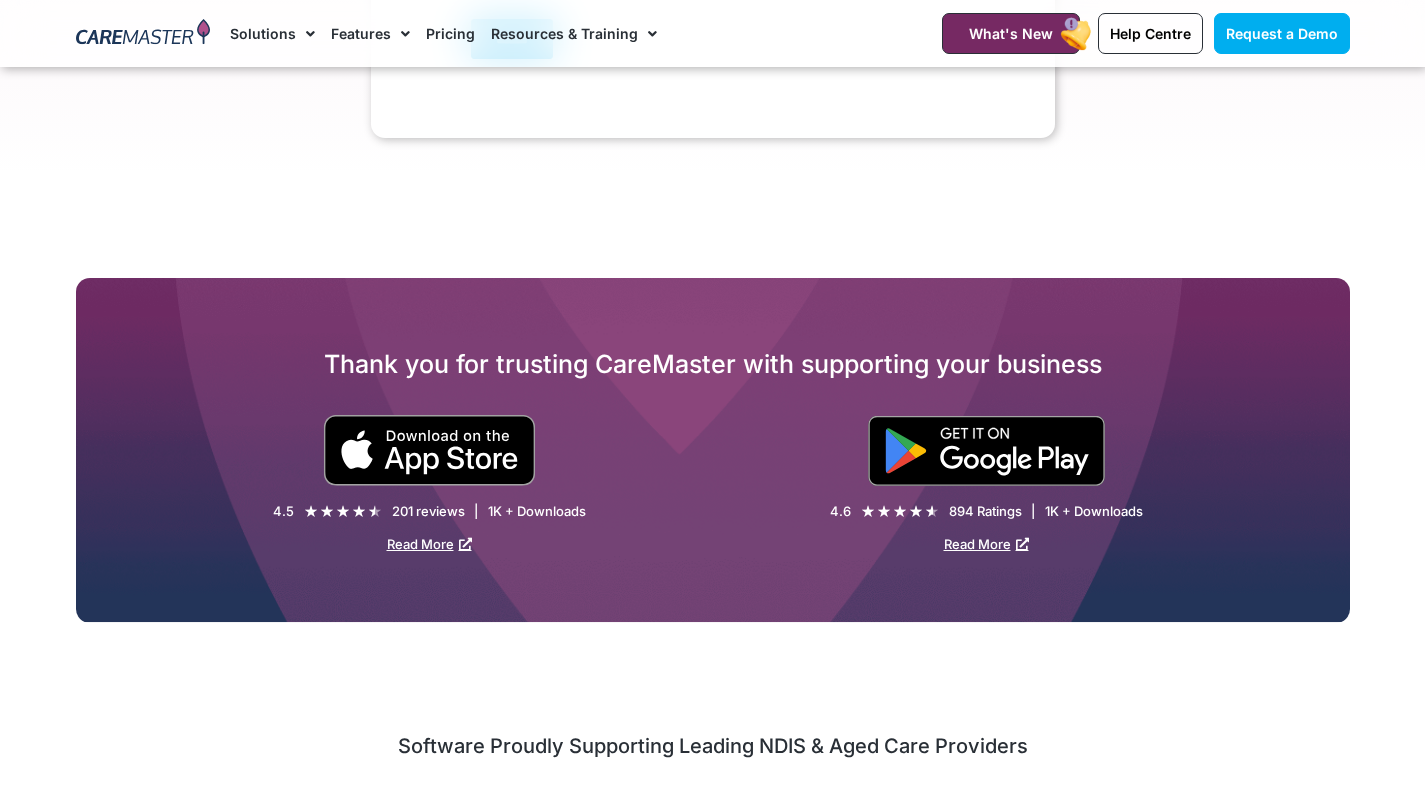 click at bounding box center (986, 451) 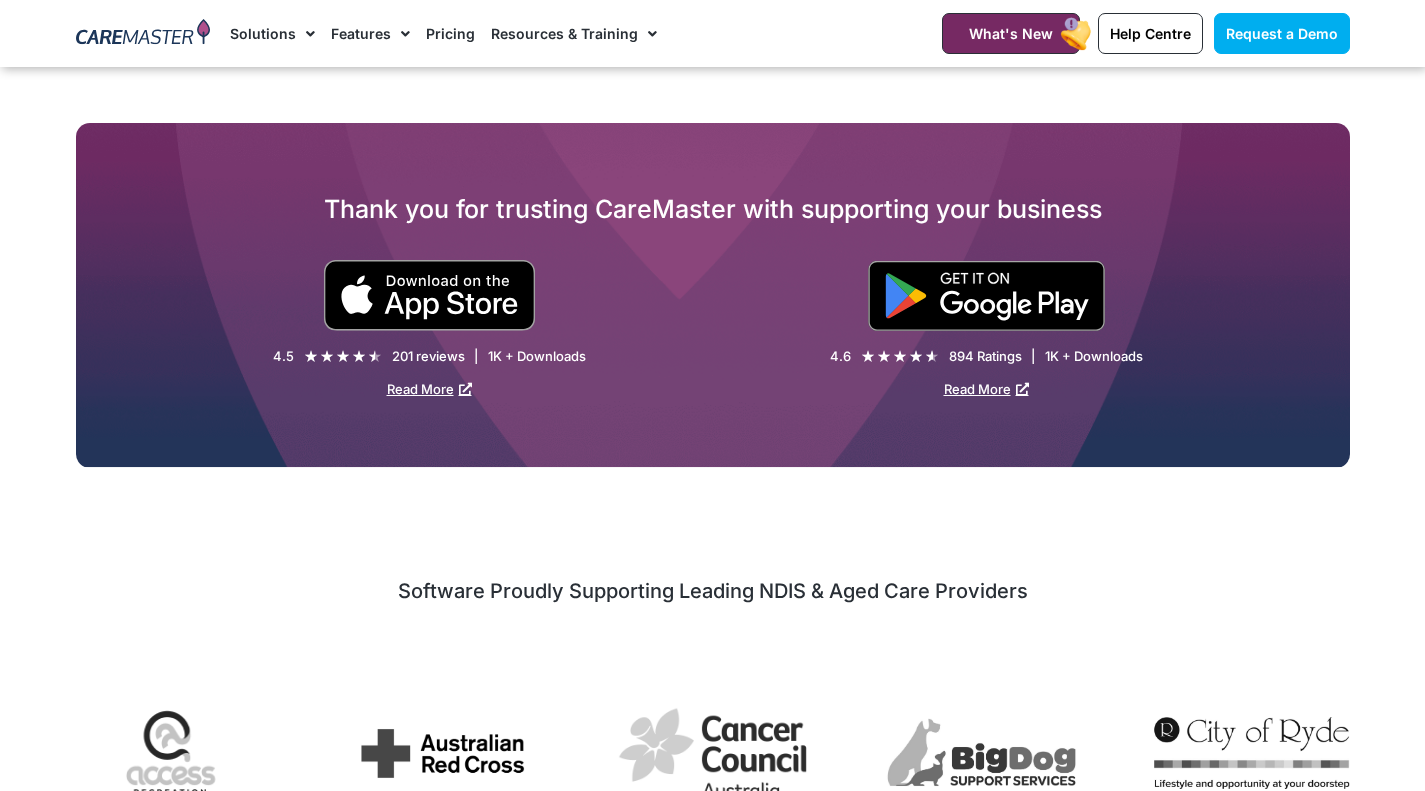 scroll, scrollTop: 1633, scrollLeft: 0, axis: vertical 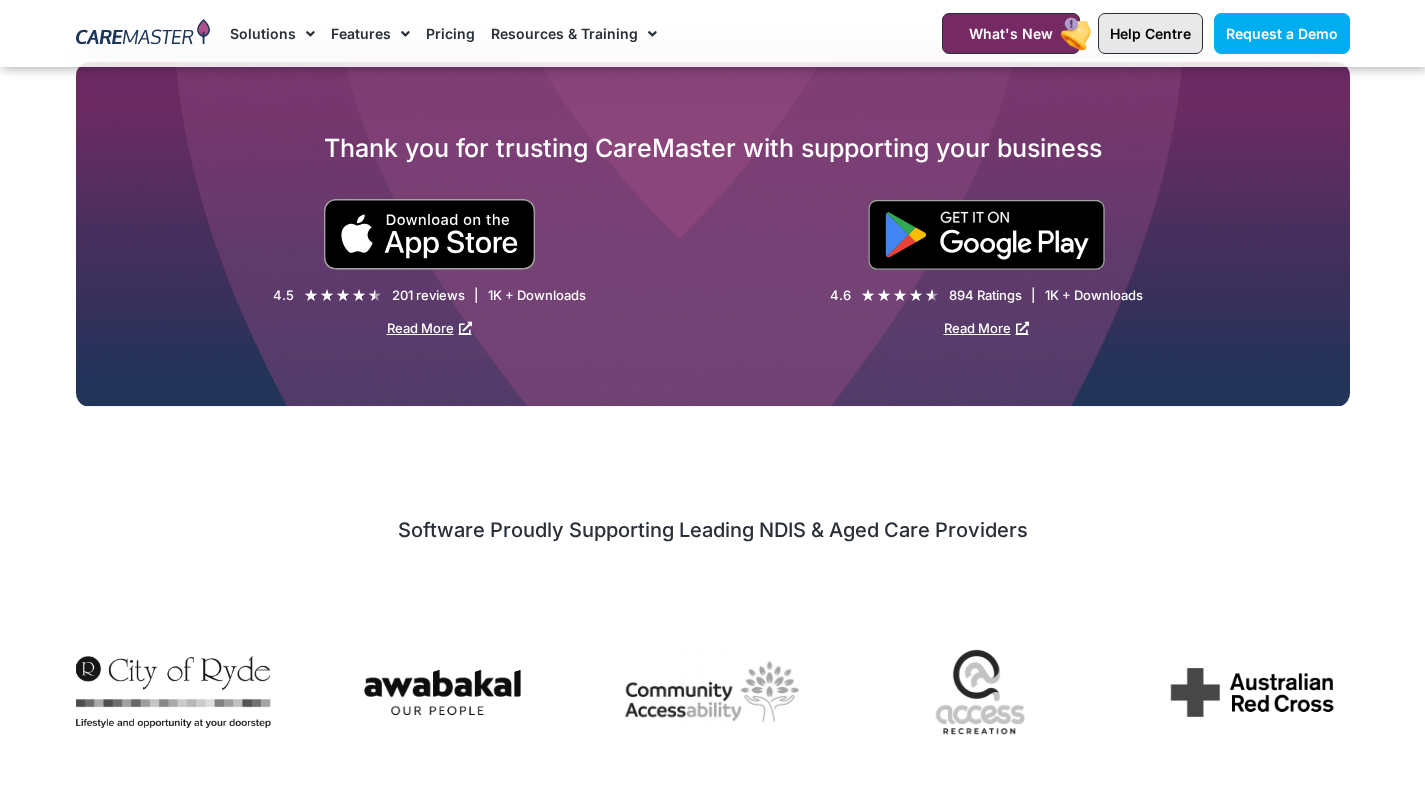click on "Help Centre" at bounding box center [1150, 33] 